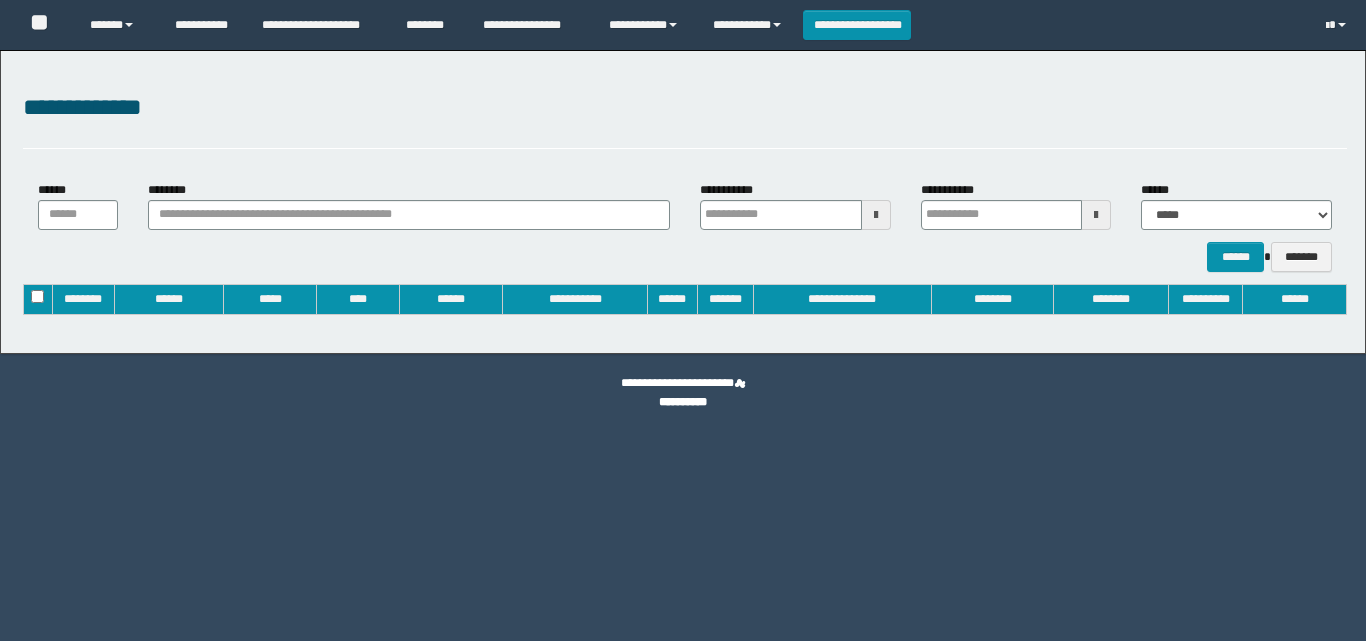 type on "**********" 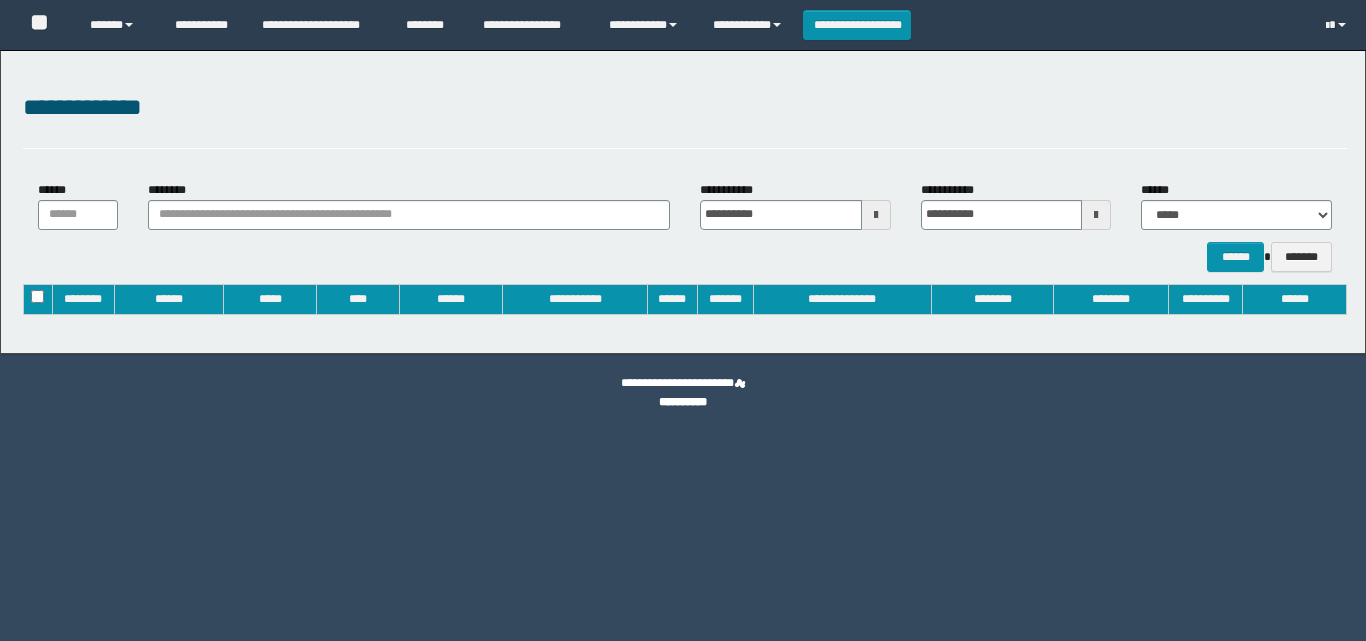 scroll, scrollTop: 0, scrollLeft: 0, axis: both 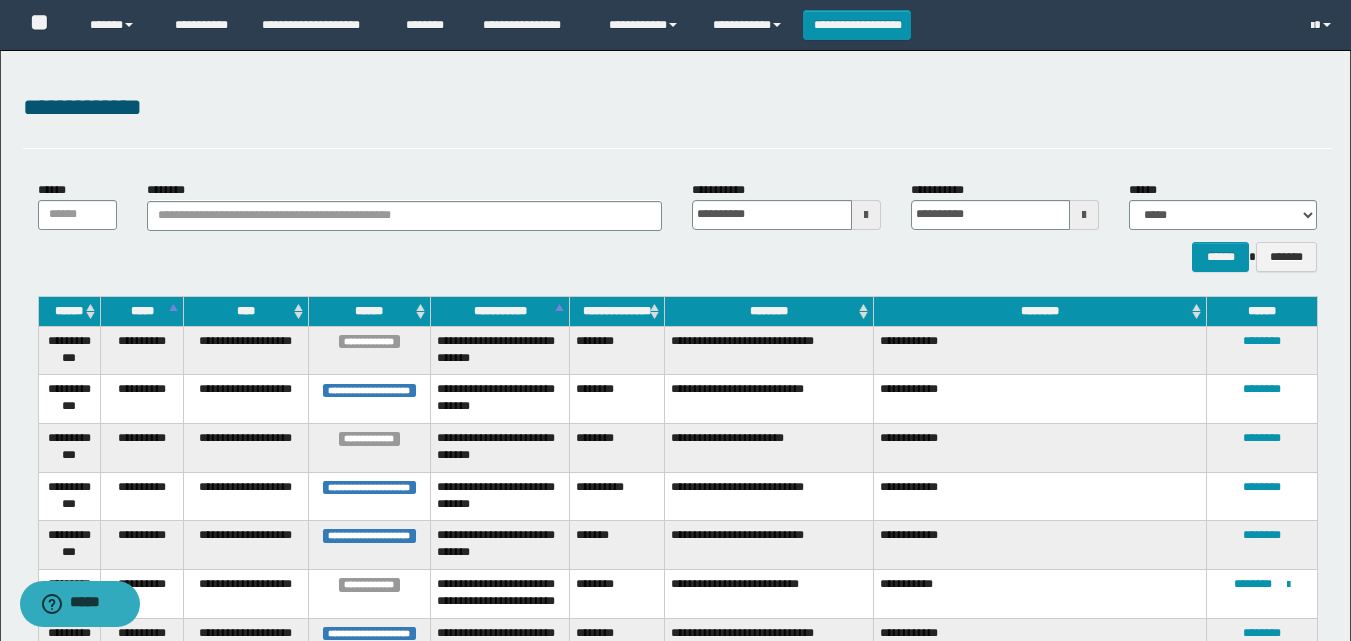 drag, startPoint x: 626, startPoint y: 336, endPoint x: 626, endPoint y: 370, distance: 34 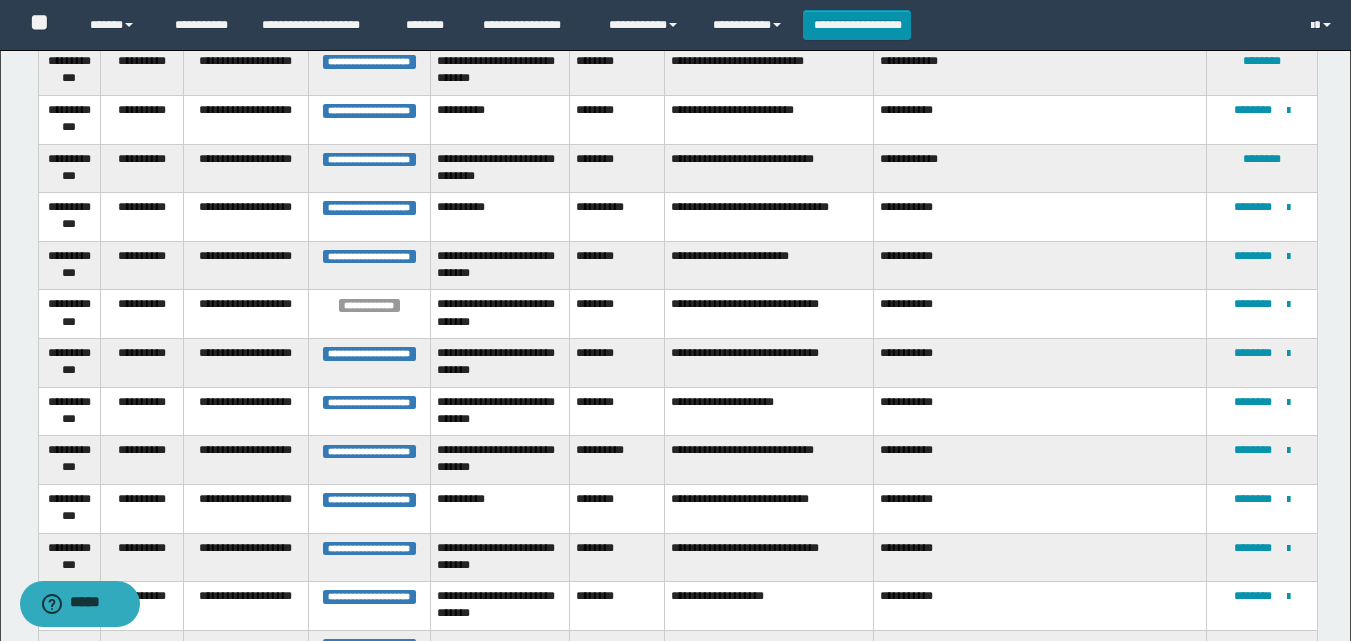 scroll, scrollTop: 1200, scrollLeft: 0, axis: vertical 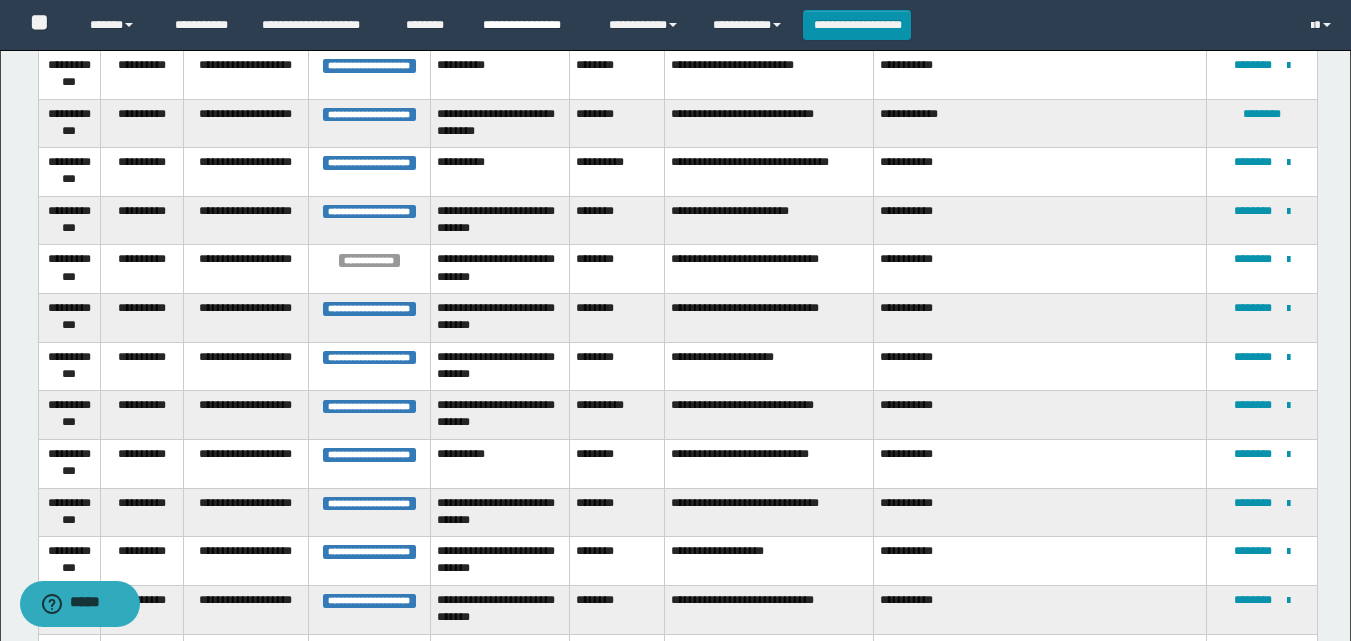click on "**********" at bounding box center (531, 25) 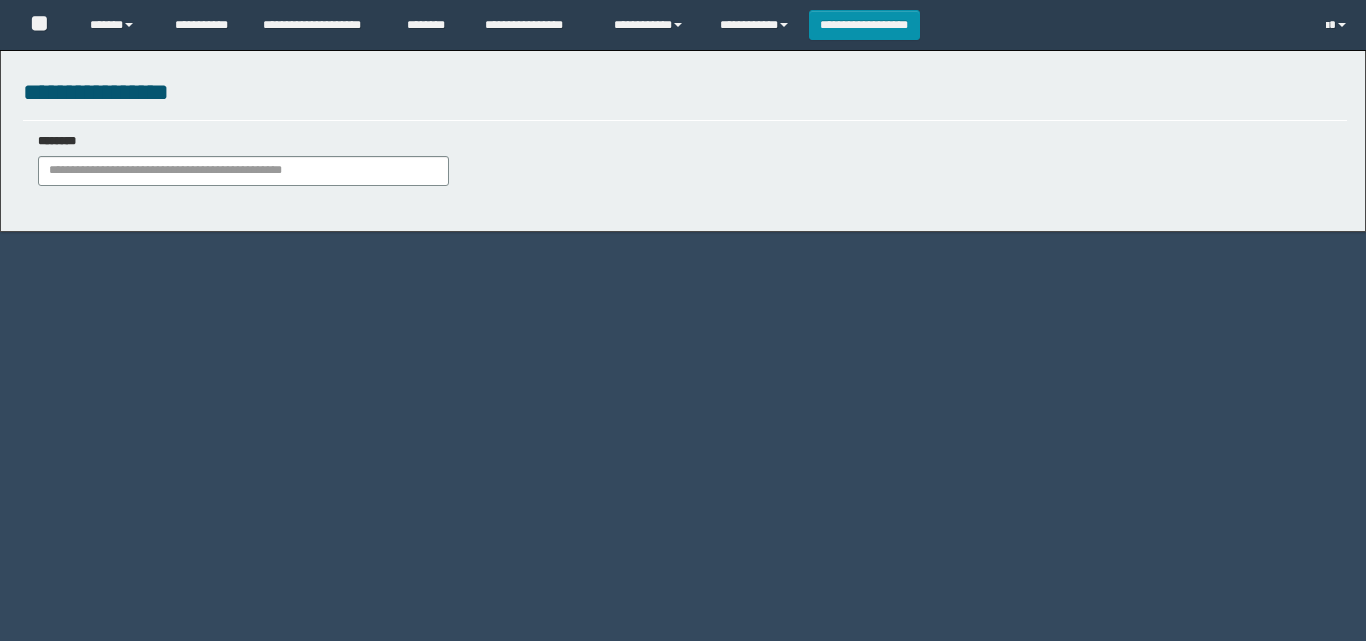 scroll, scrollTop: 0, scrollLeft: 0, axis: both 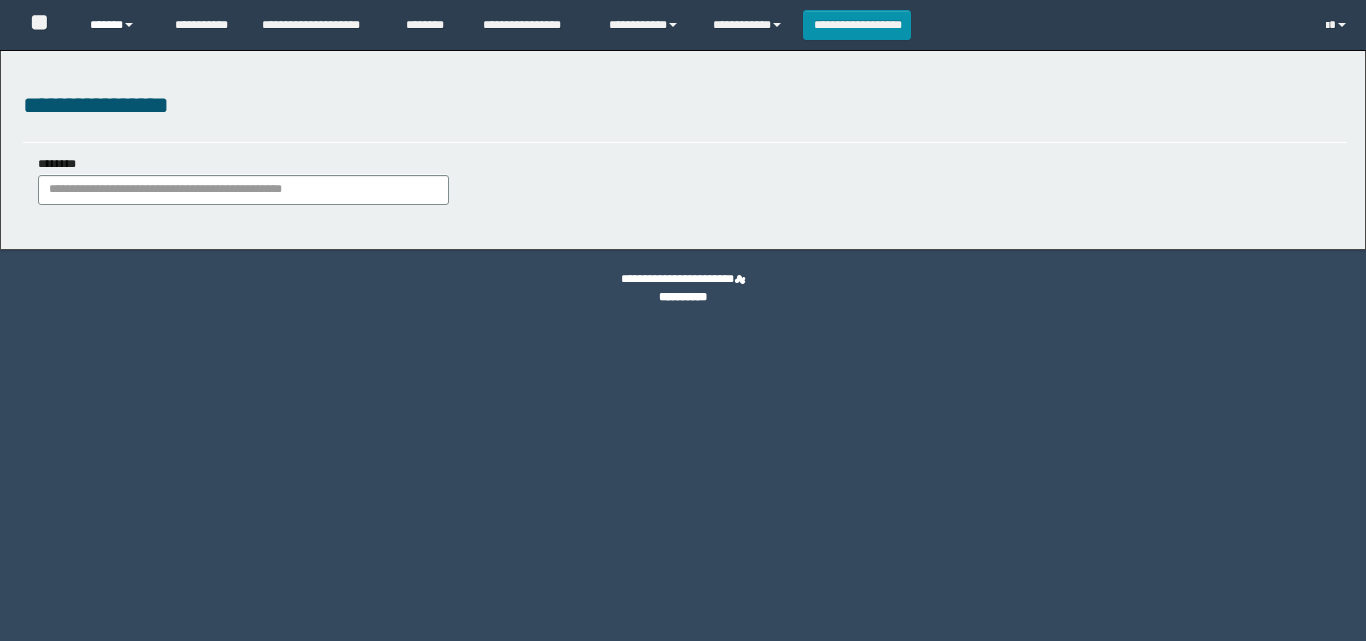 click on "******" at bounding box center (117, 25) 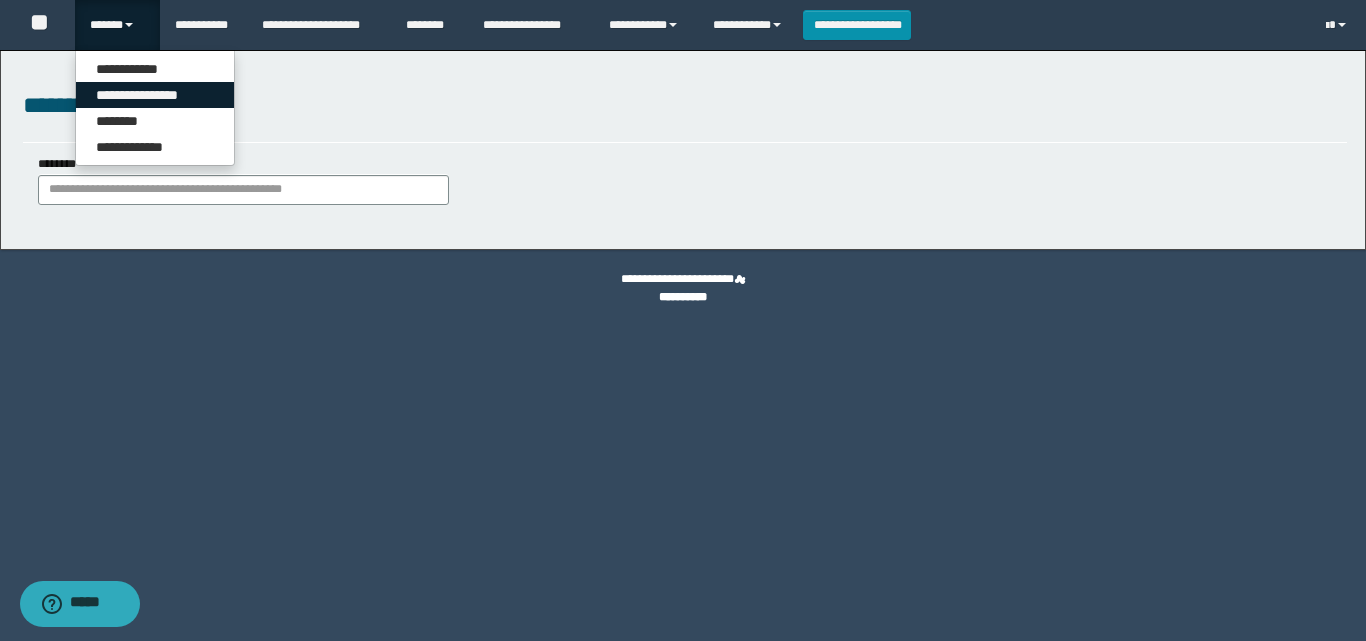 scroll, scrollTop: 0, scrollLeft: 0, axis: both 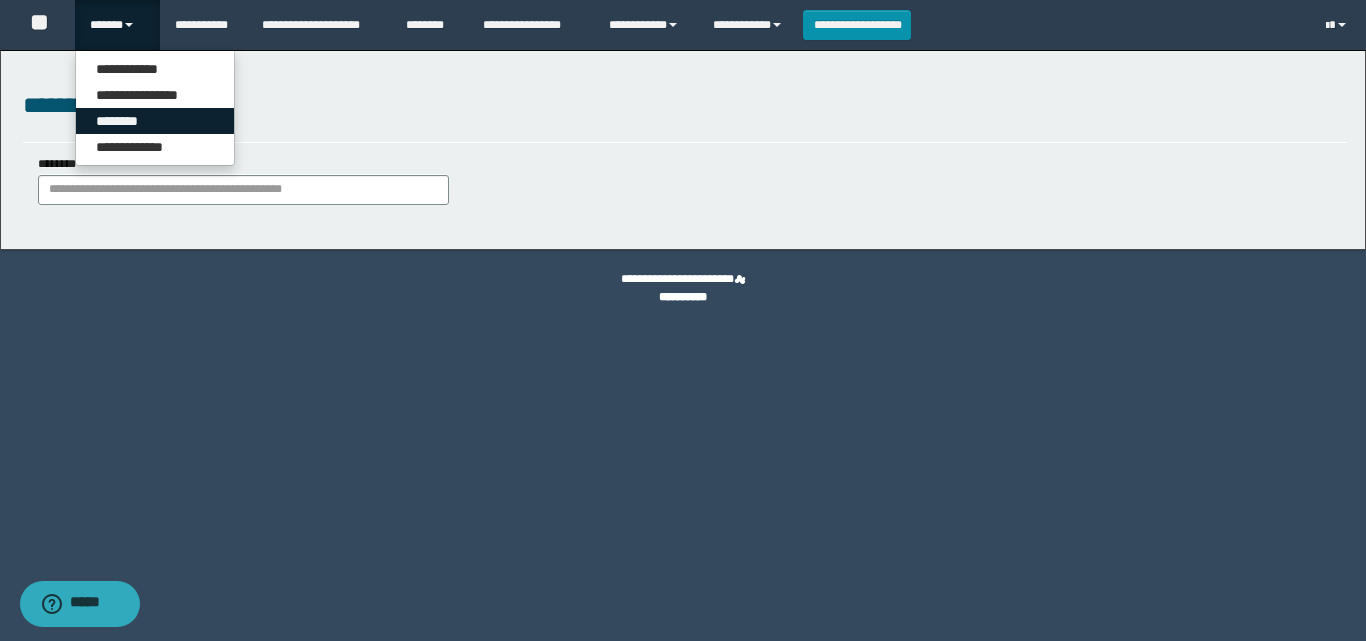 click on "********" at bounding box center (155, 121) 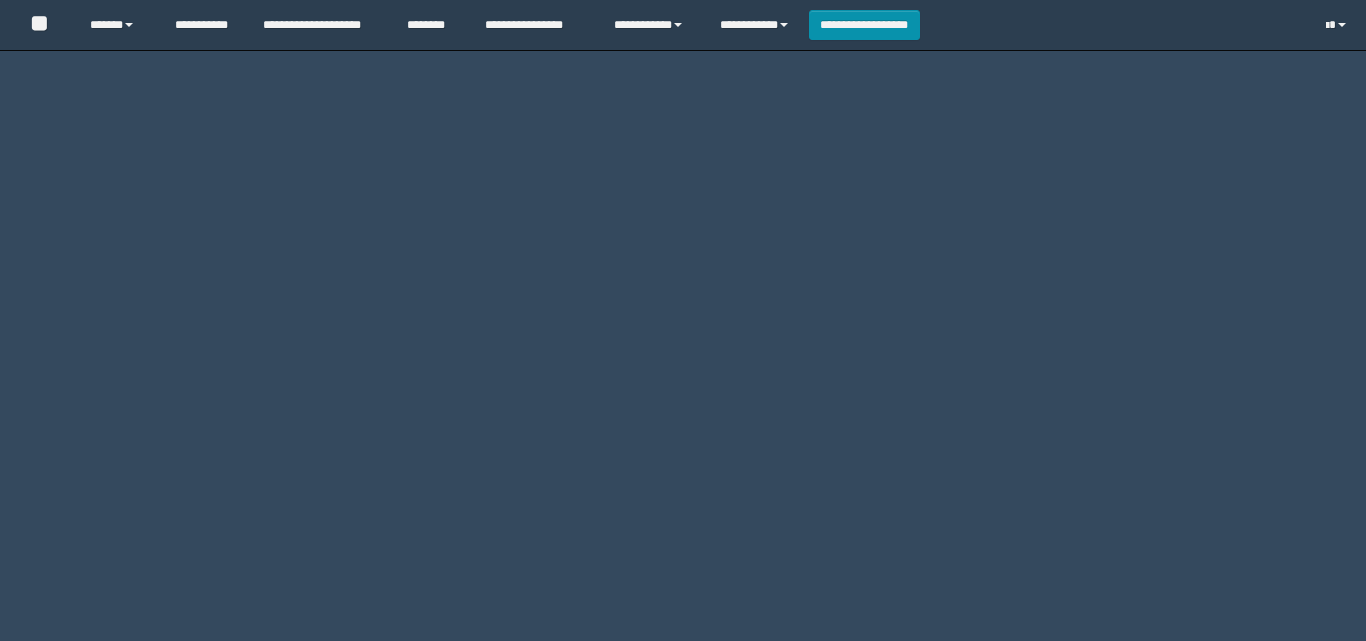 scroll, scrollTop: 0, scrollLeft: 0, axis: both 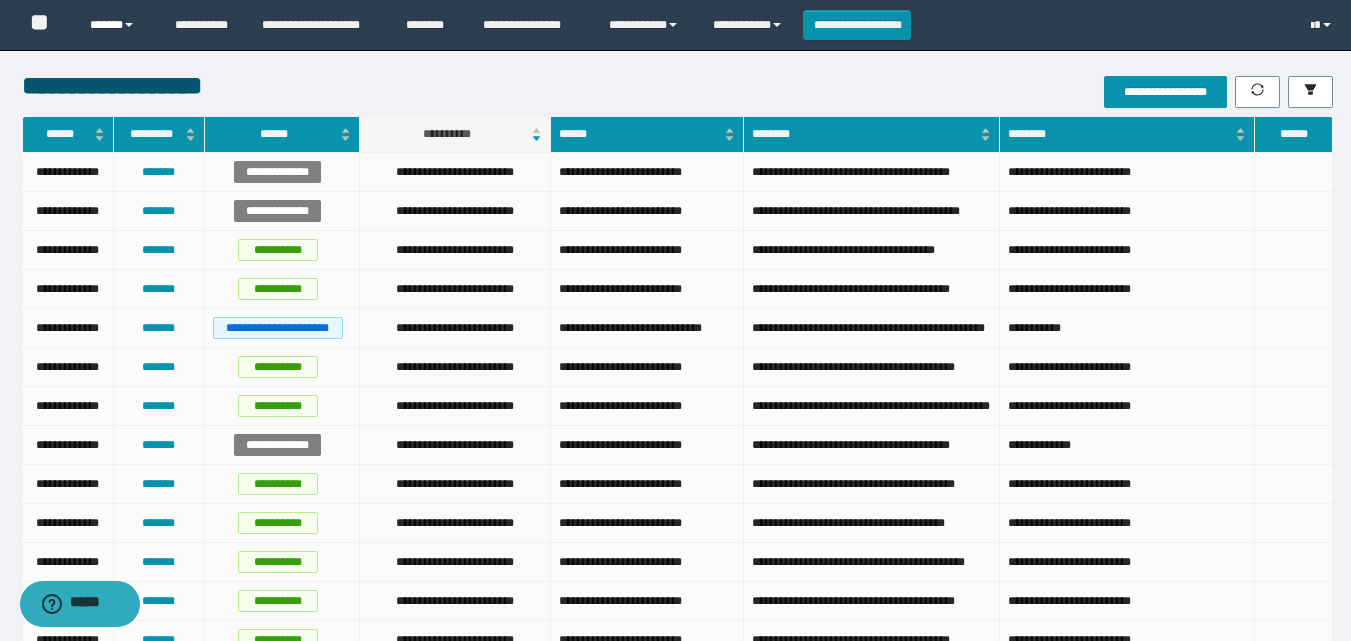 click on "******" at bounding box center [117, 25] 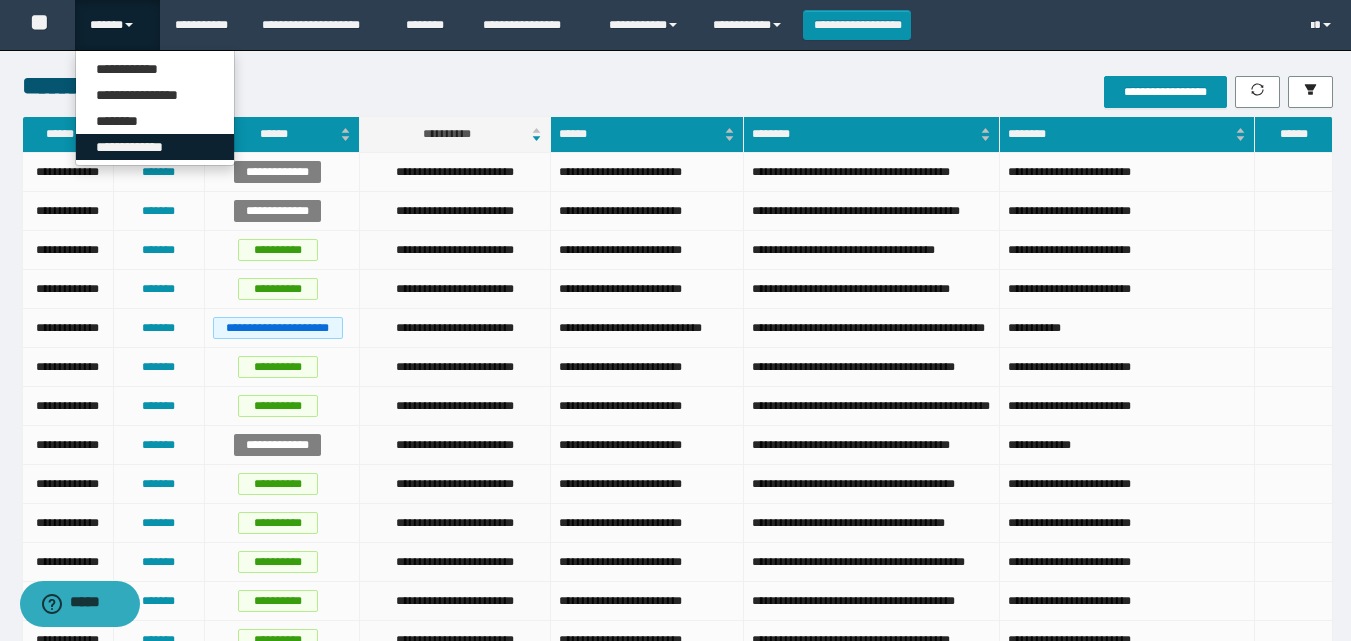 click on "**********" at bounding box center (155, 147) 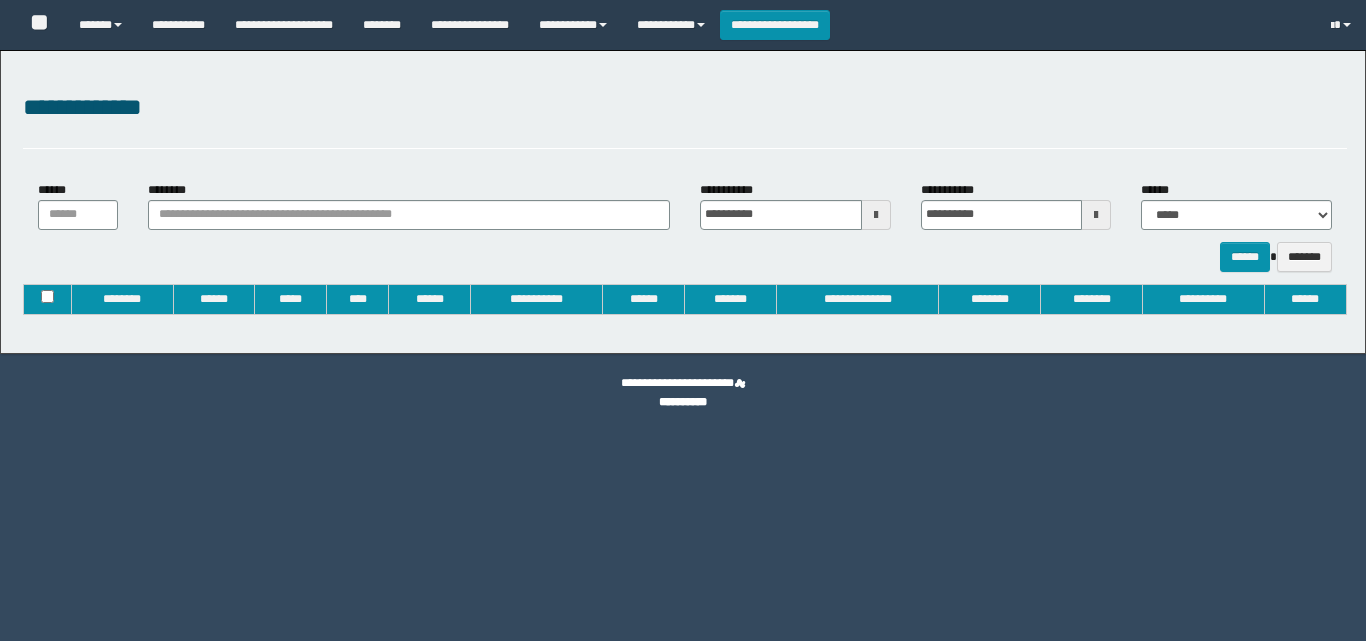 type on "**********" 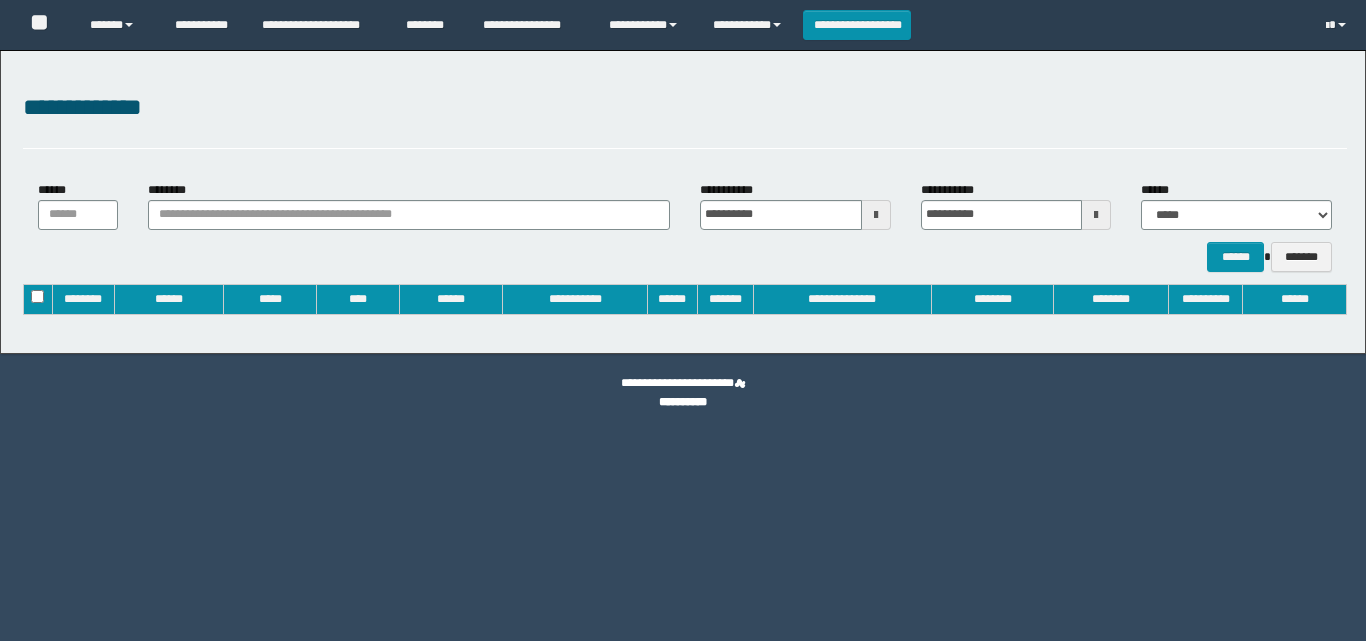 scroll, scrollTop: 0, scrollLeft: 0, axis: both 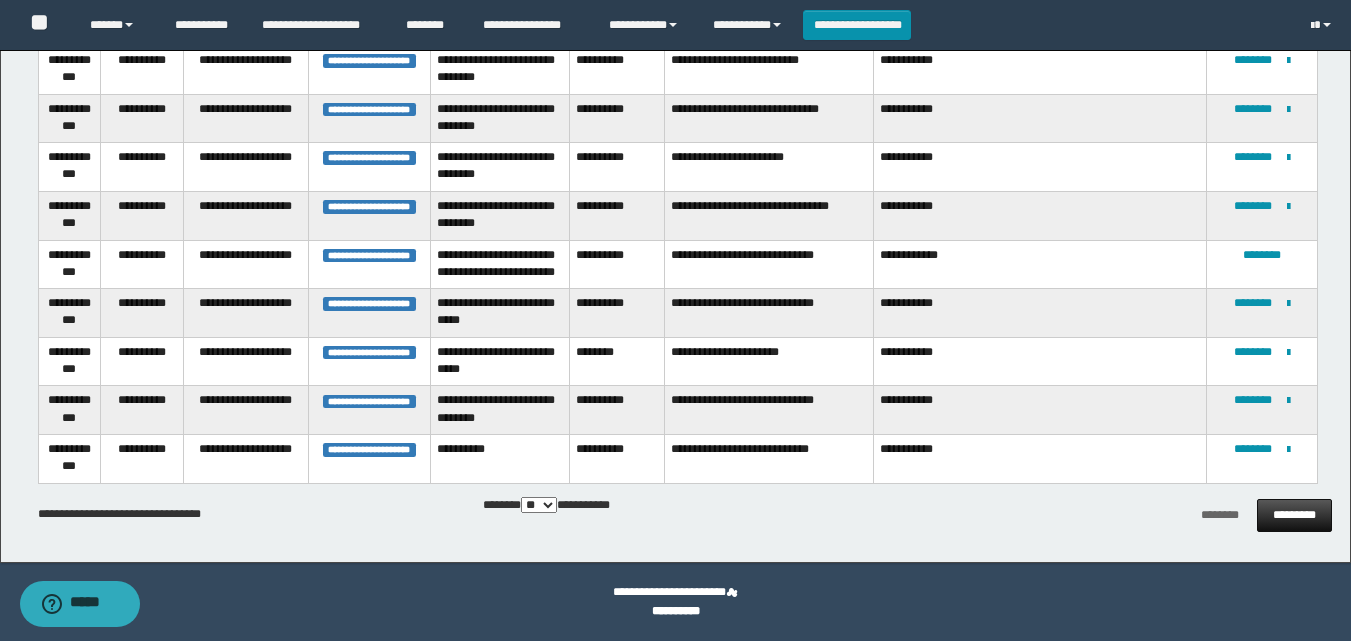 click on "*********" at bounding box center [1294, 515] 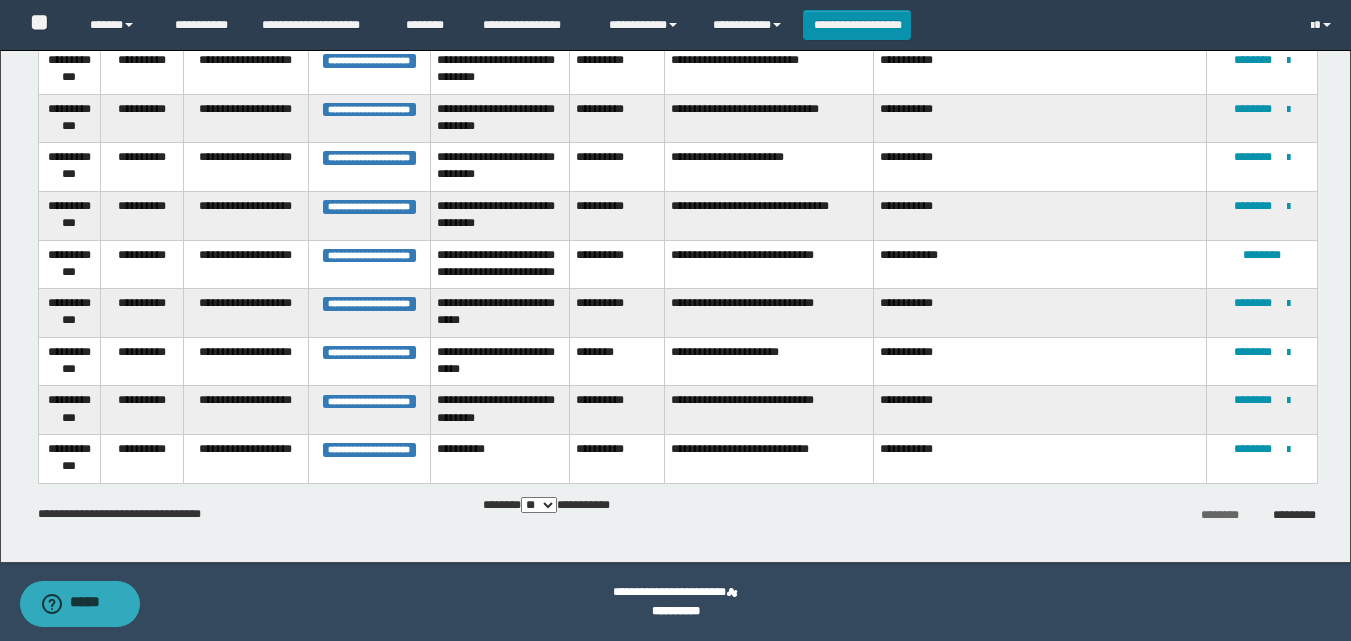 scroll, scrollTop: 444, scrollLeft: 0, axis: vertical 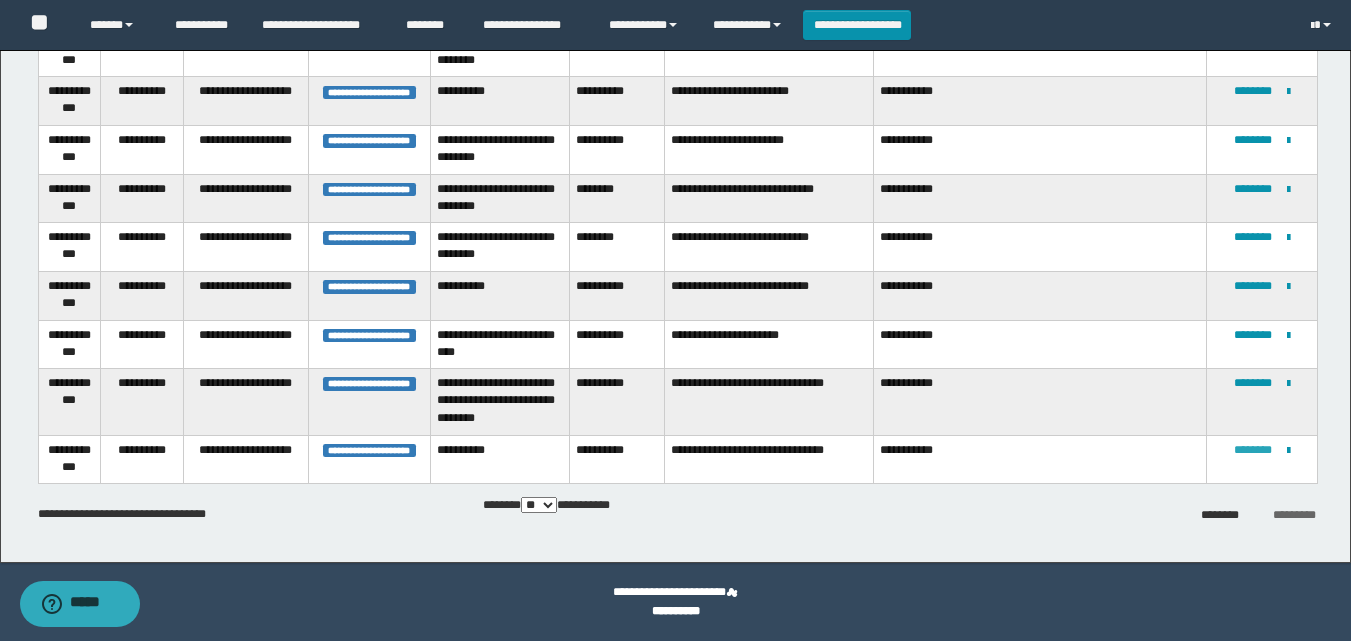 click on "********" at bounding box center [1253, 450] 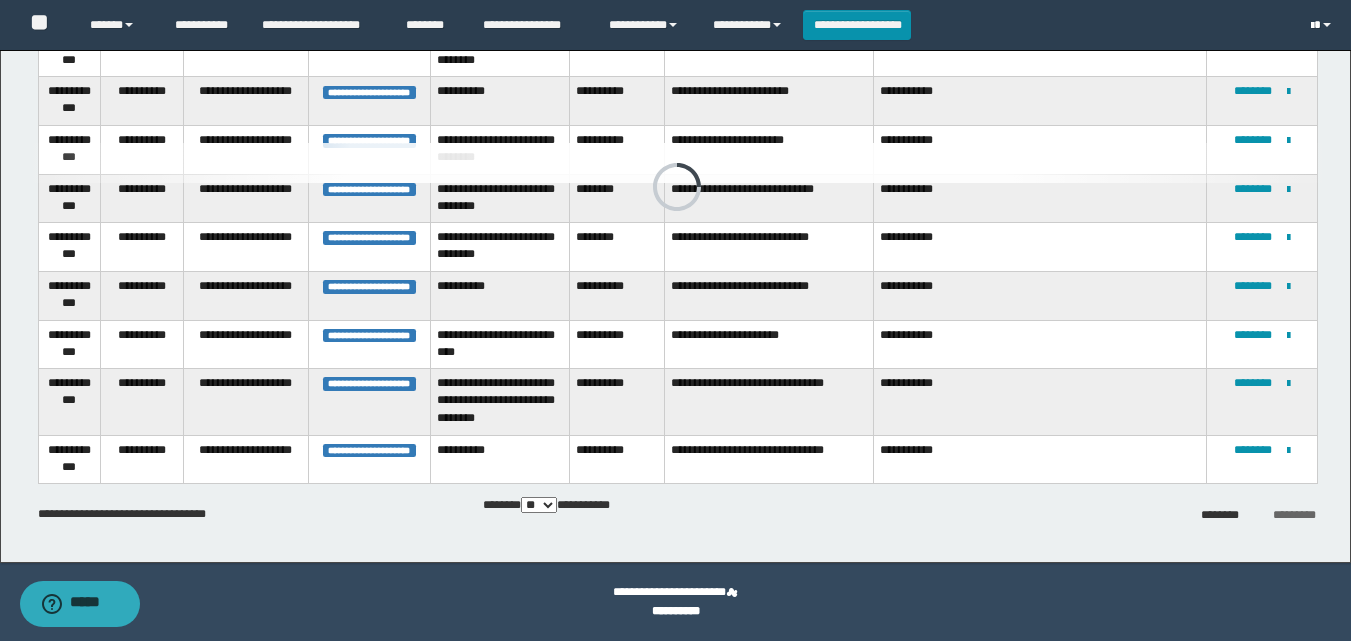 click at bounding box center [1323, 25] 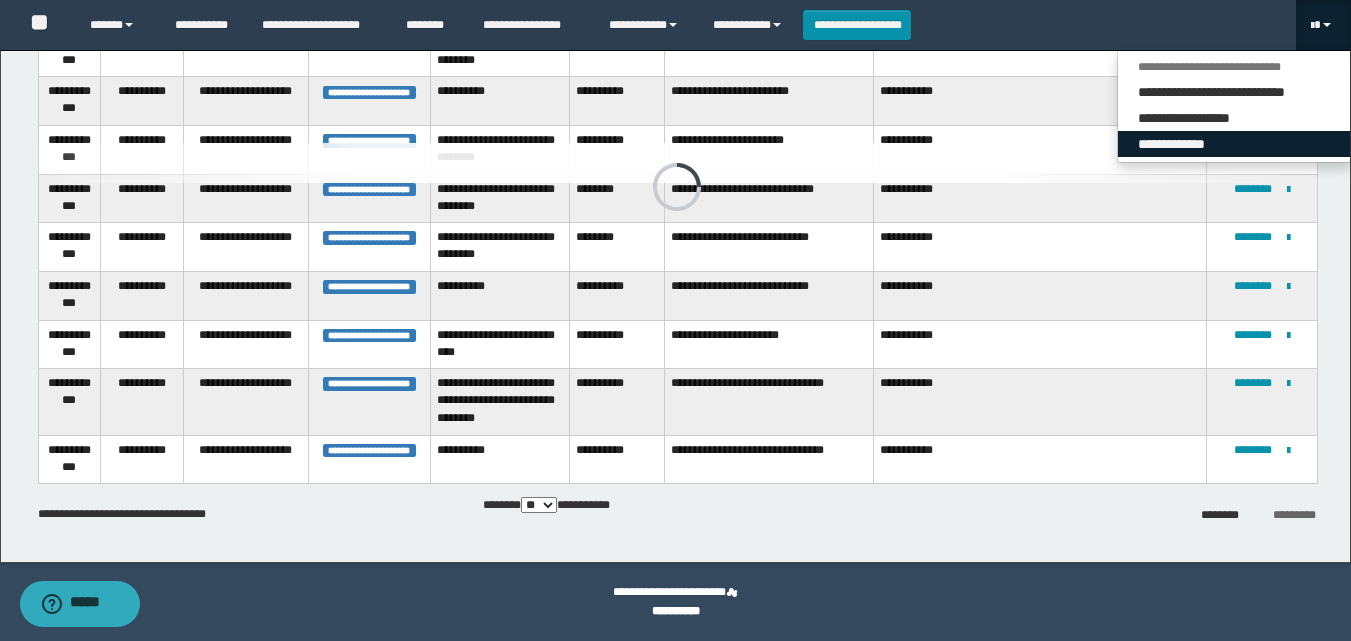 click on "**********" at bounding box center [1234, 144] 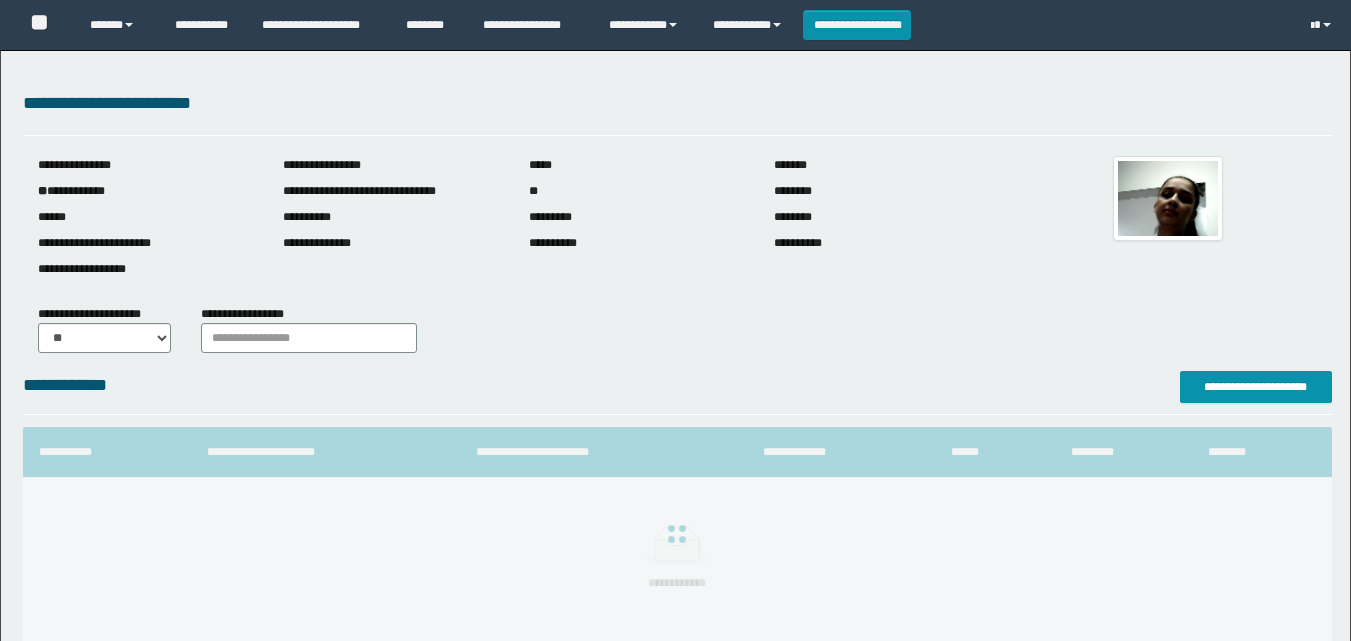 scroll, scrollTop: 0, scrollLeft: 0, axis: both 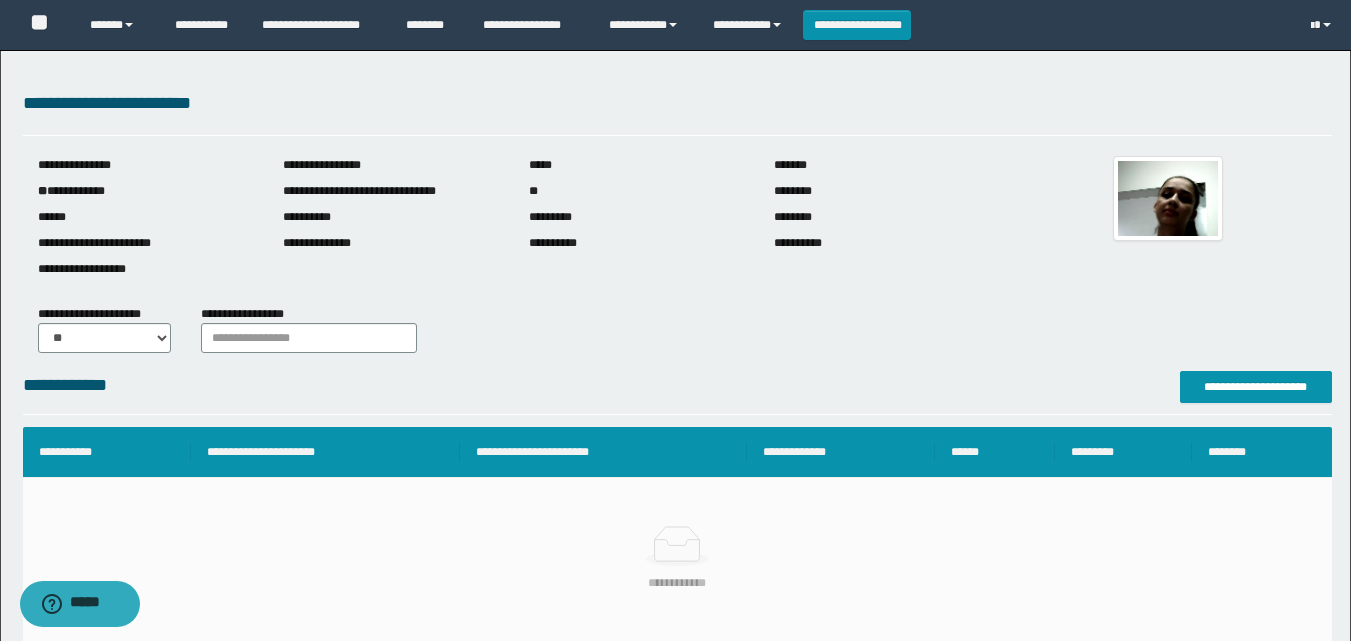 click on "**********" at bounding box center [675, 581] 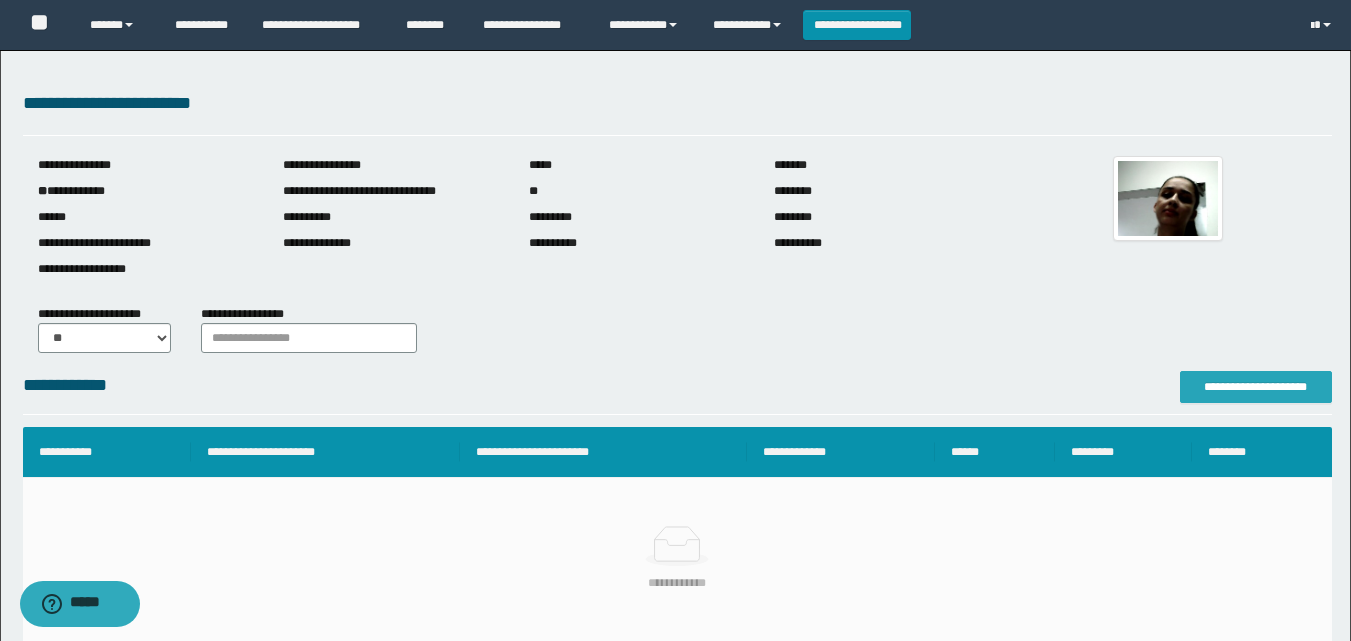 drag, startPoint x: 1273, startPoint y: 371, endPoint x: 1273, endPoint y: 383, distance: 12 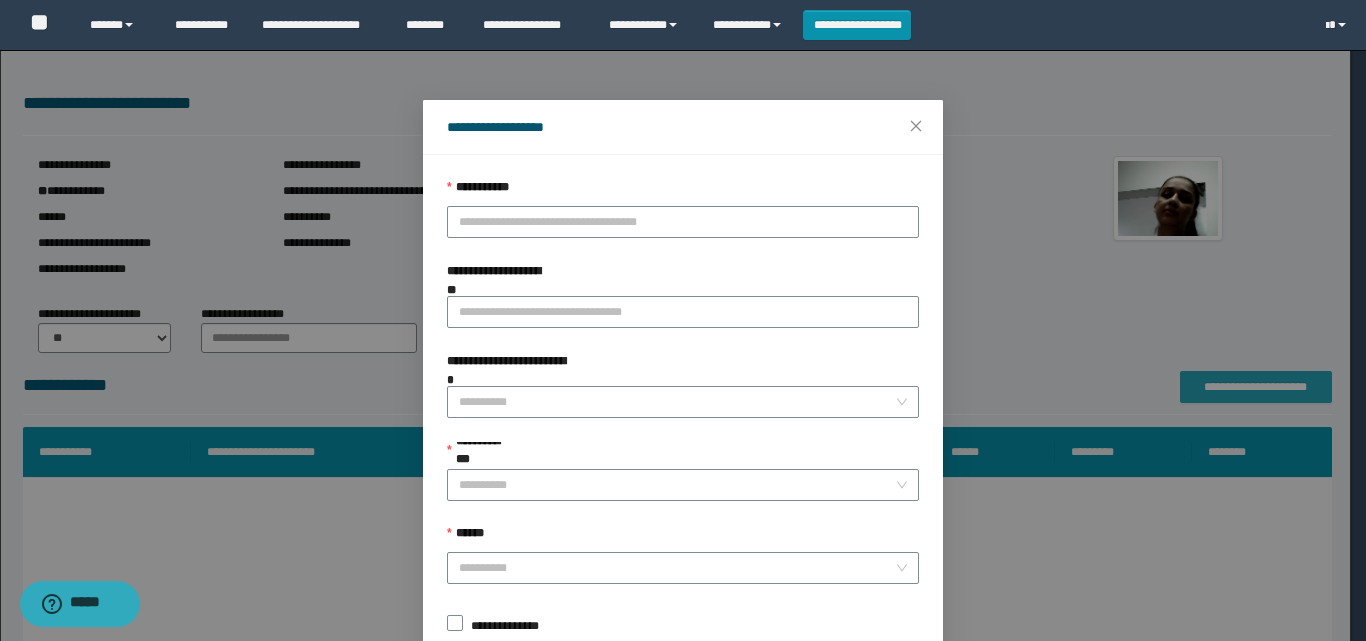 click on "**********" at bounding box center (683, 320) 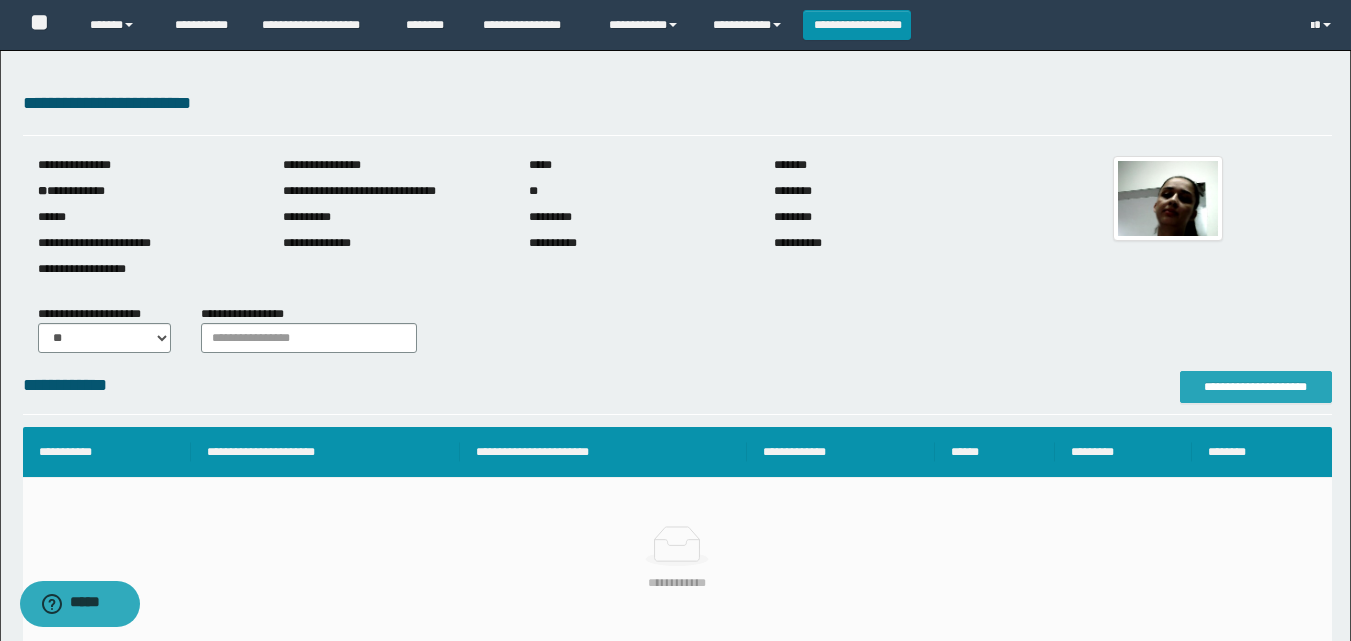 click on "**********" at bounding box center [1256, 387] 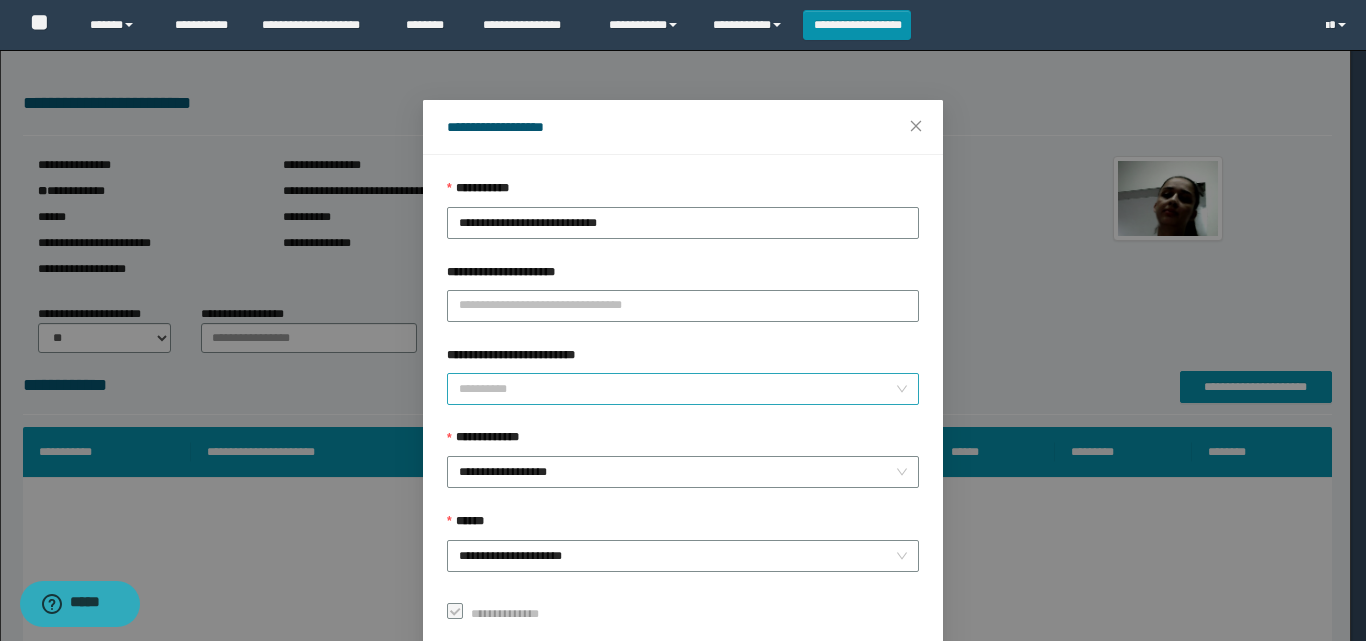 click on "**********" at bounding box center [677, 389] 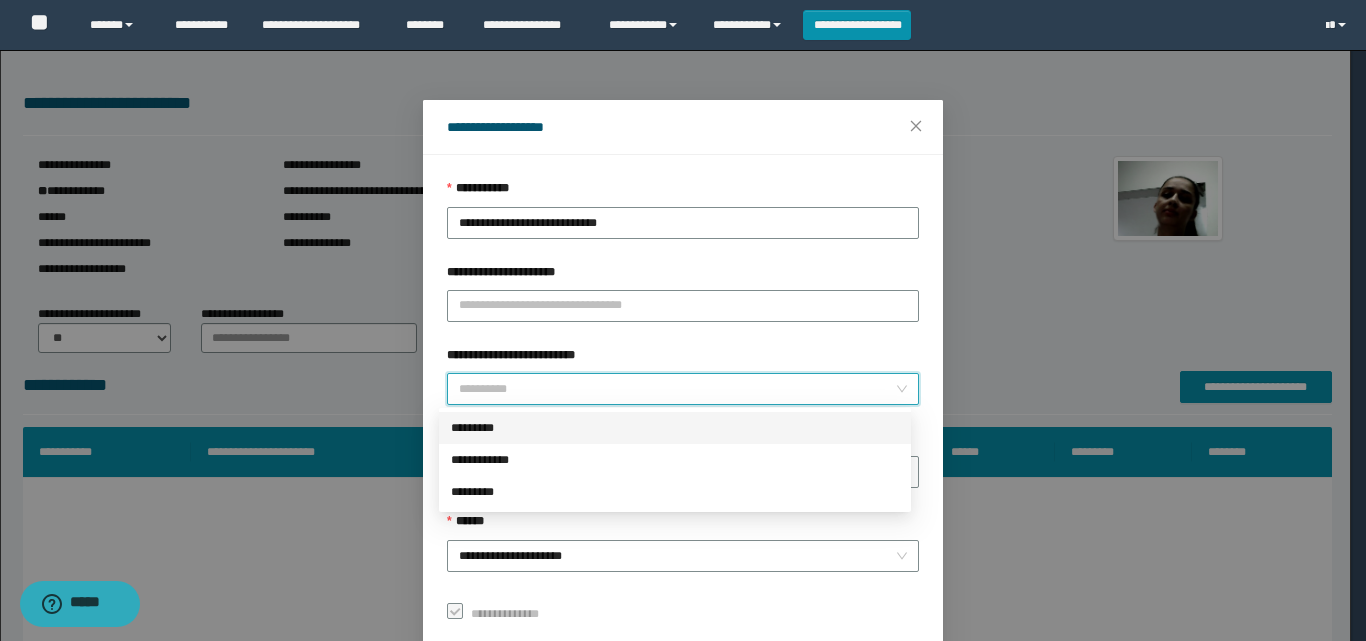 click on "*********" at bounding box center (675, 428) 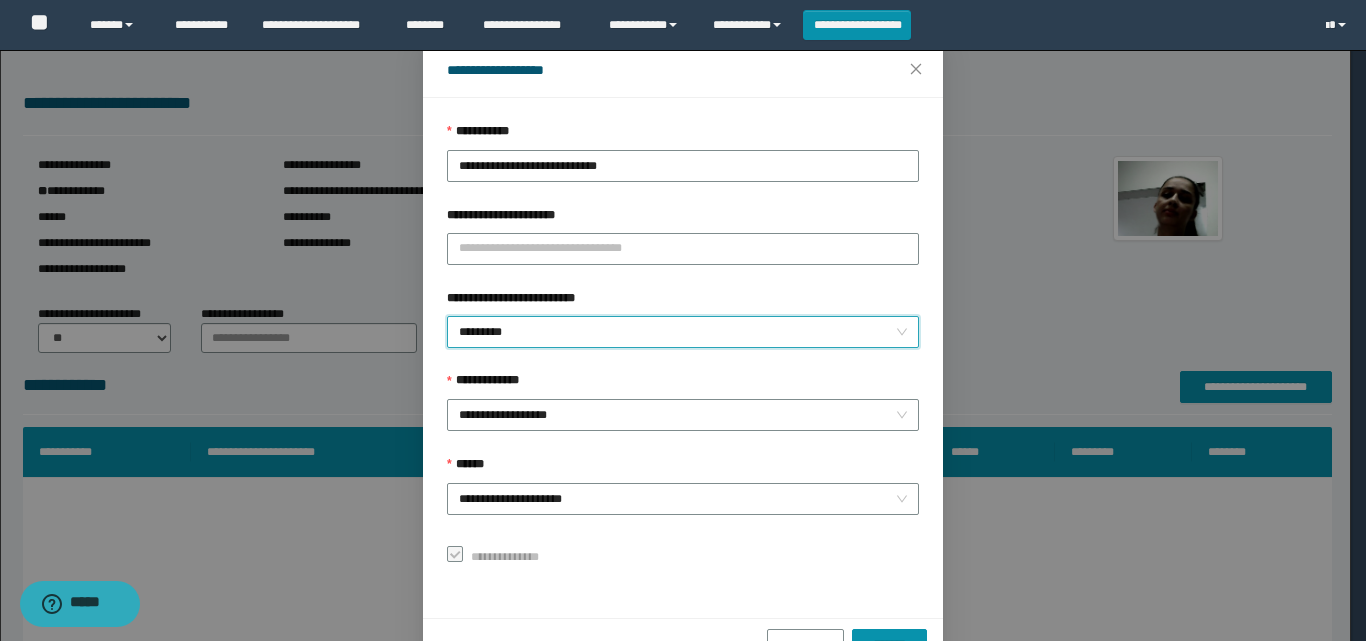 scroll, scrollTop: 111, scrollLeft: 0, axis: vertical 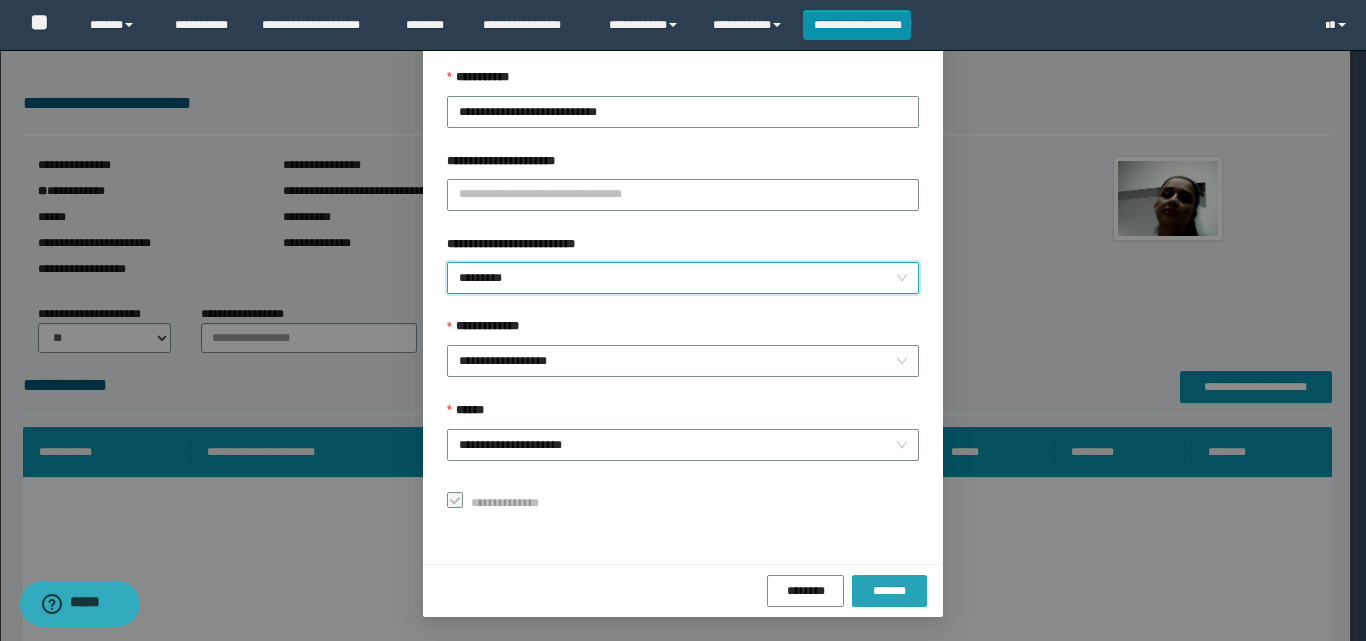 click on "*******" at bounding box center (889, 591) 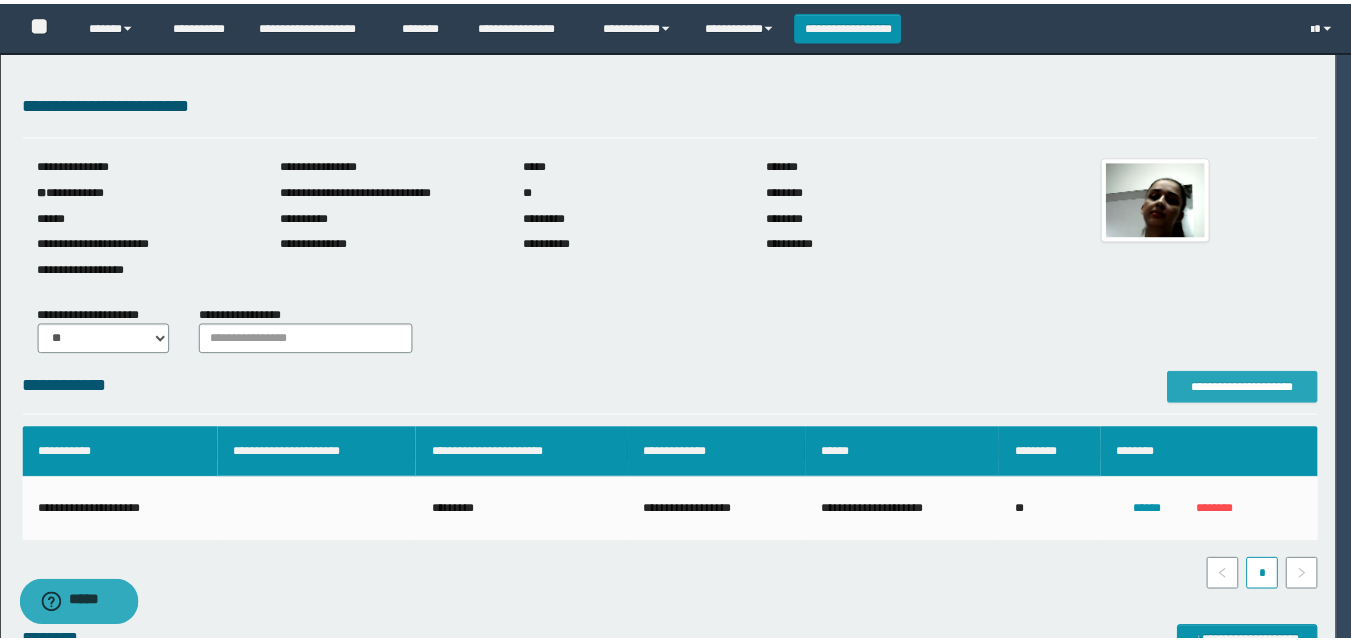 scroll, scrollTop: 0, scrollLeft: 0, axis: both 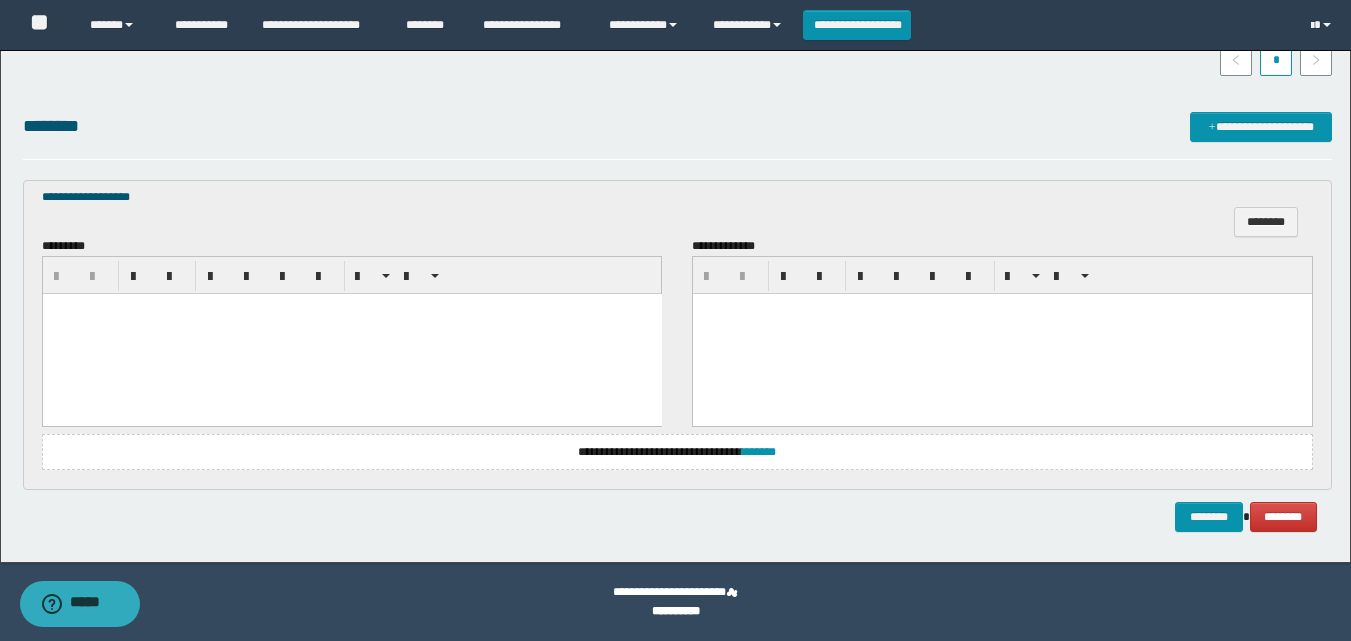 click at bounding box center [351, 333] 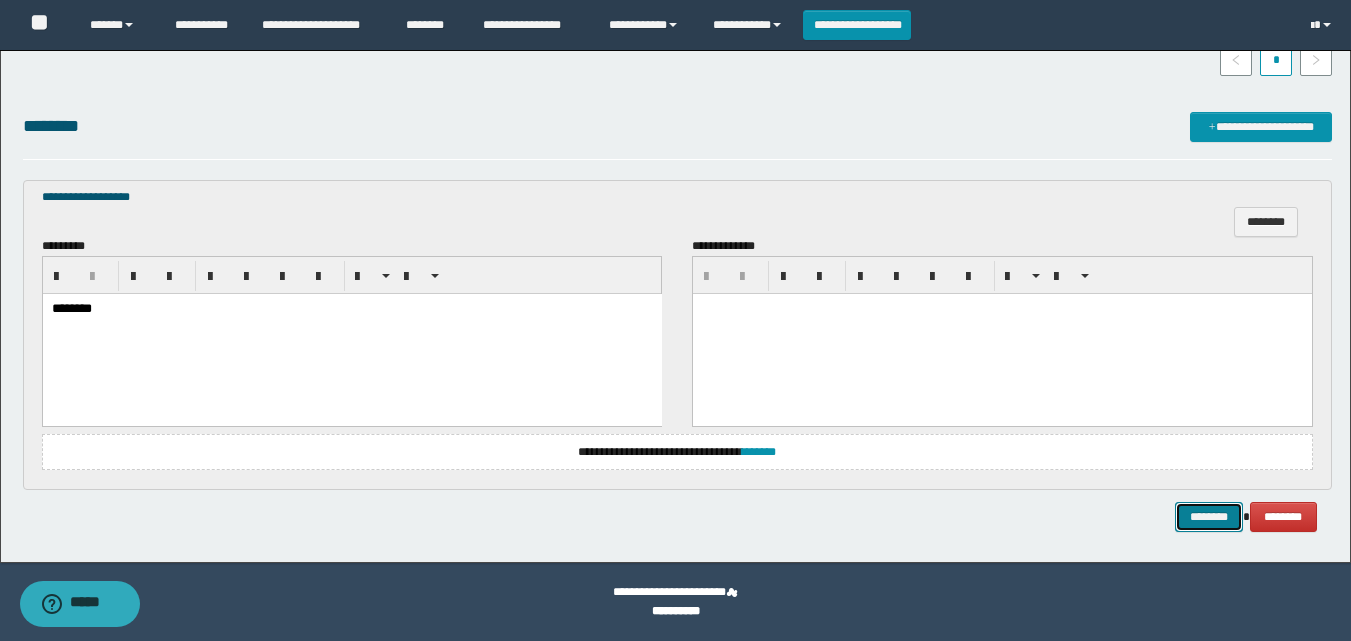 click on "********" at bounding box center [1209, 517] 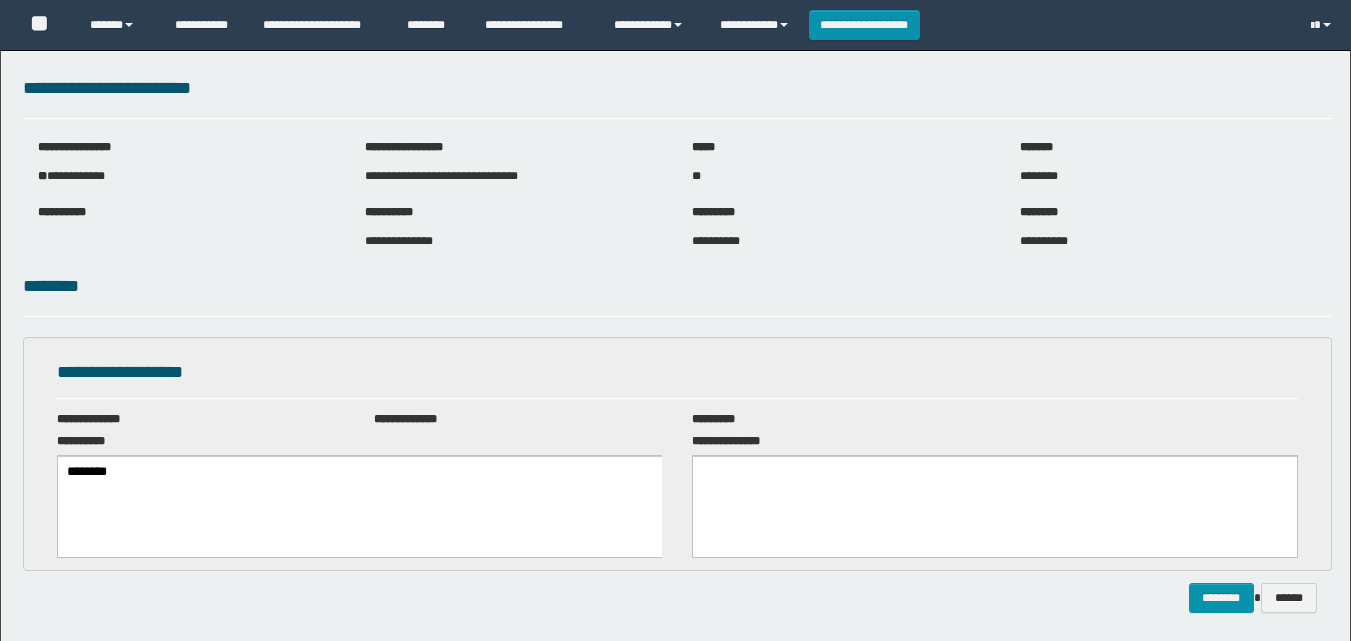 scroll, scrollTop: 0, scrollLeft: 0, axis: both 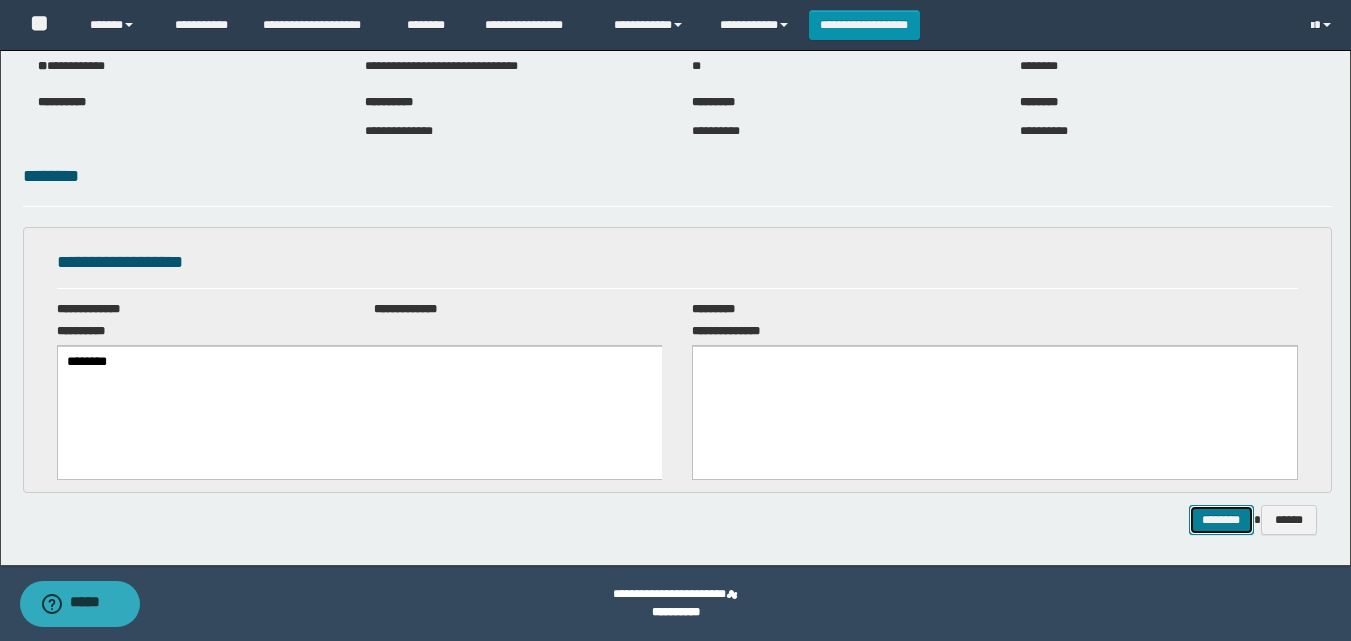 click on "********" at bounding box center (1221, 520) 